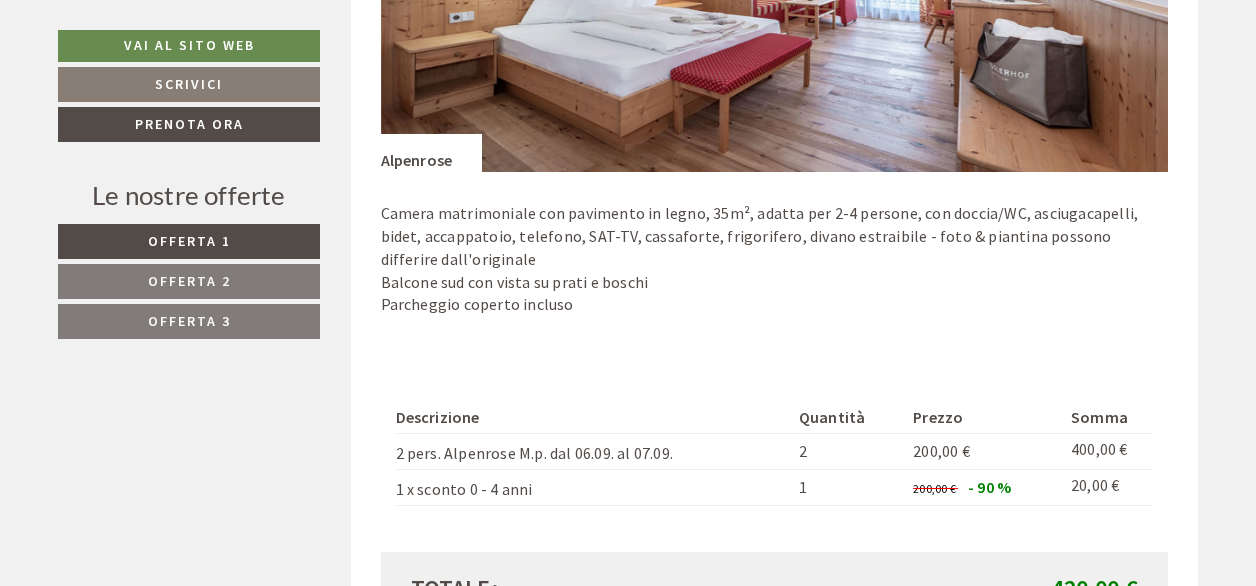 scroll, scrollTop: 3800, scrollLeft: 0, axis: vertical 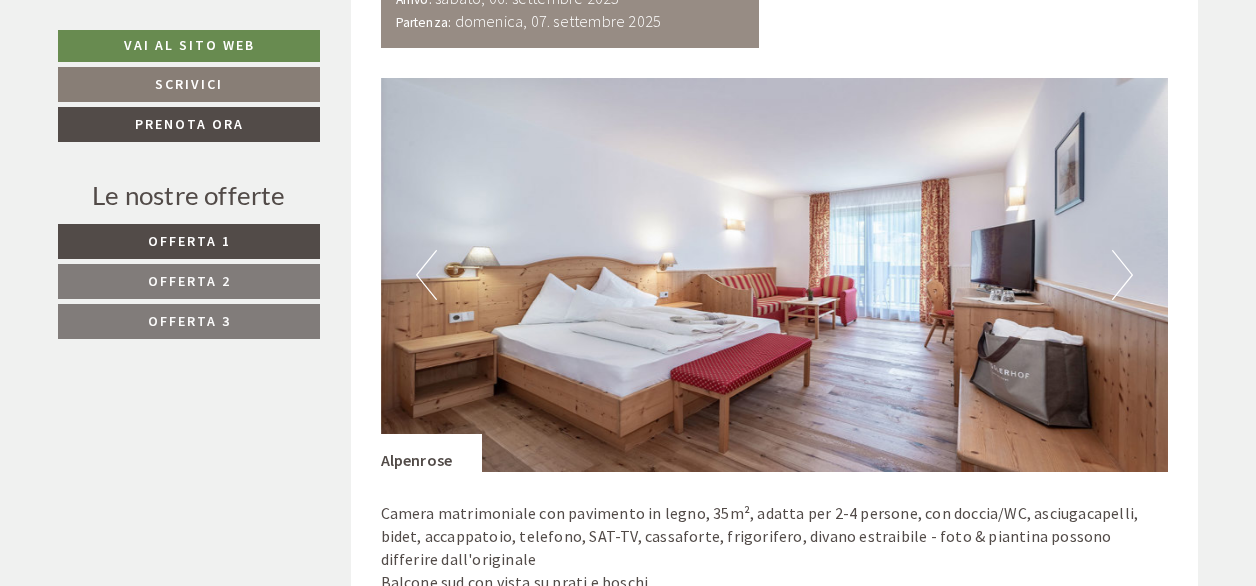 click on "Next" at bounding box center (1122, 275) 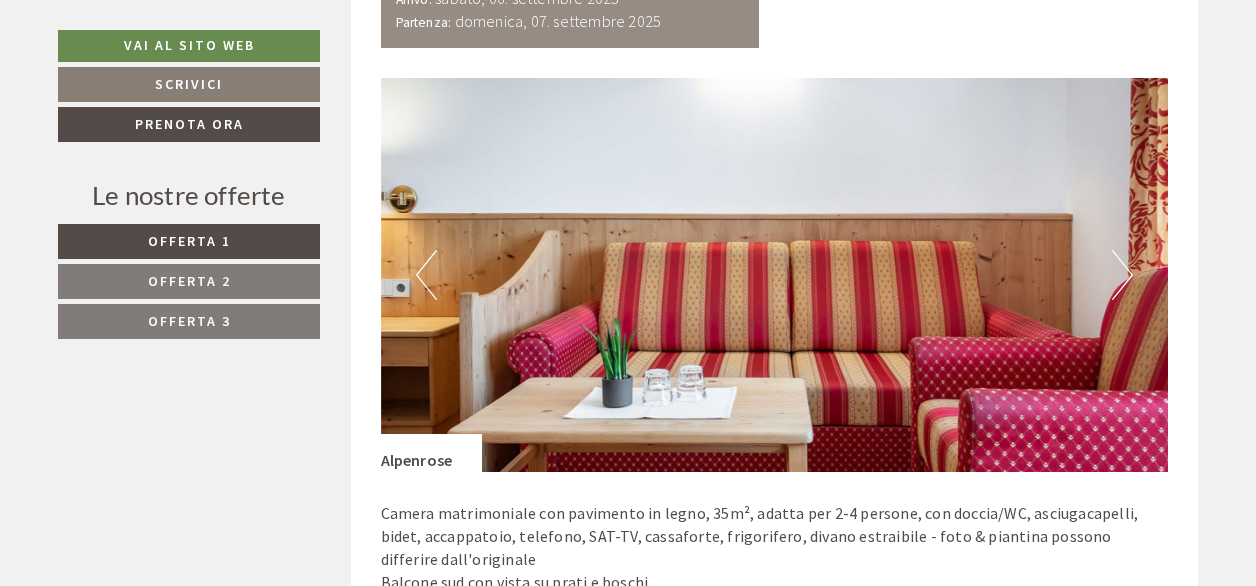 click on "Next" at bounding box center [1122, 275] 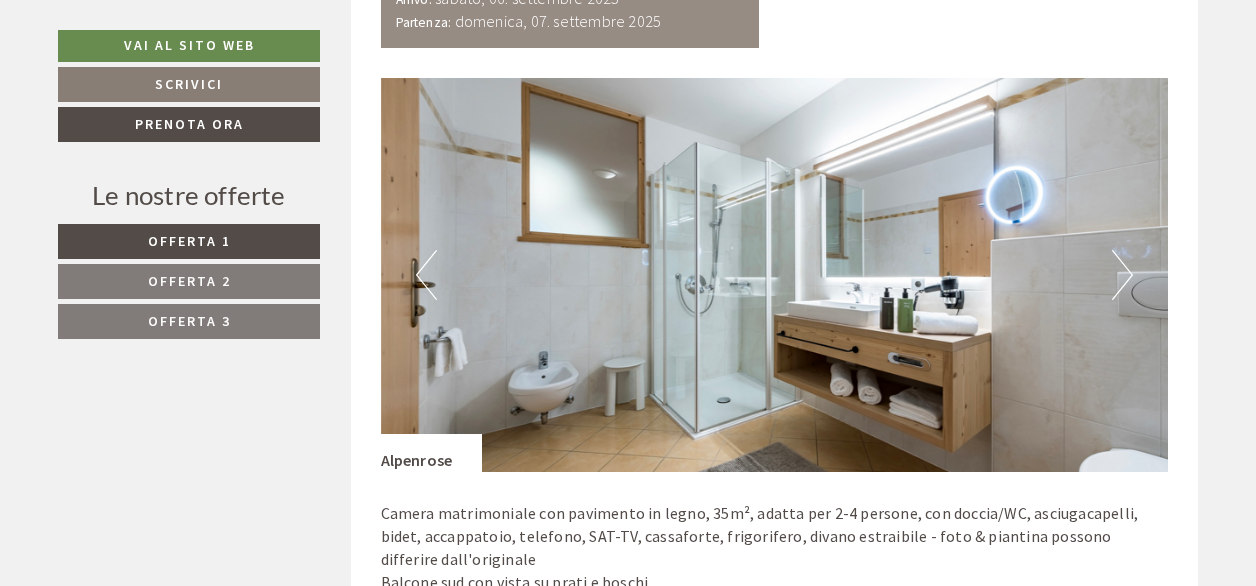 click on "Next" at bounding box center (1122, 275) 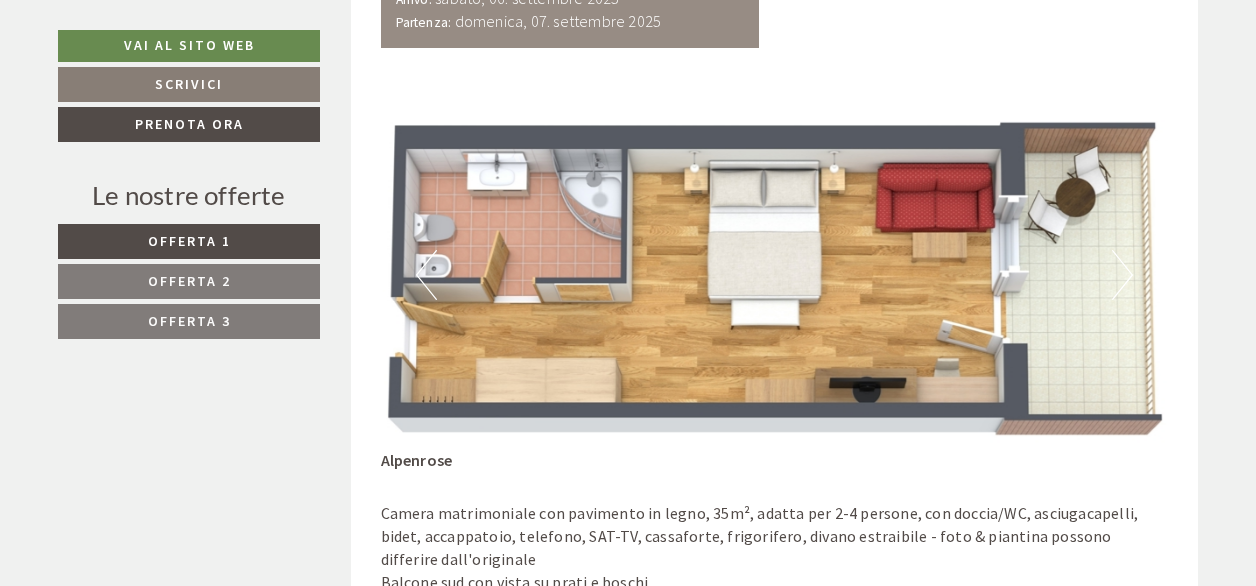 click on "Next" at bounding box center [1122, 275] 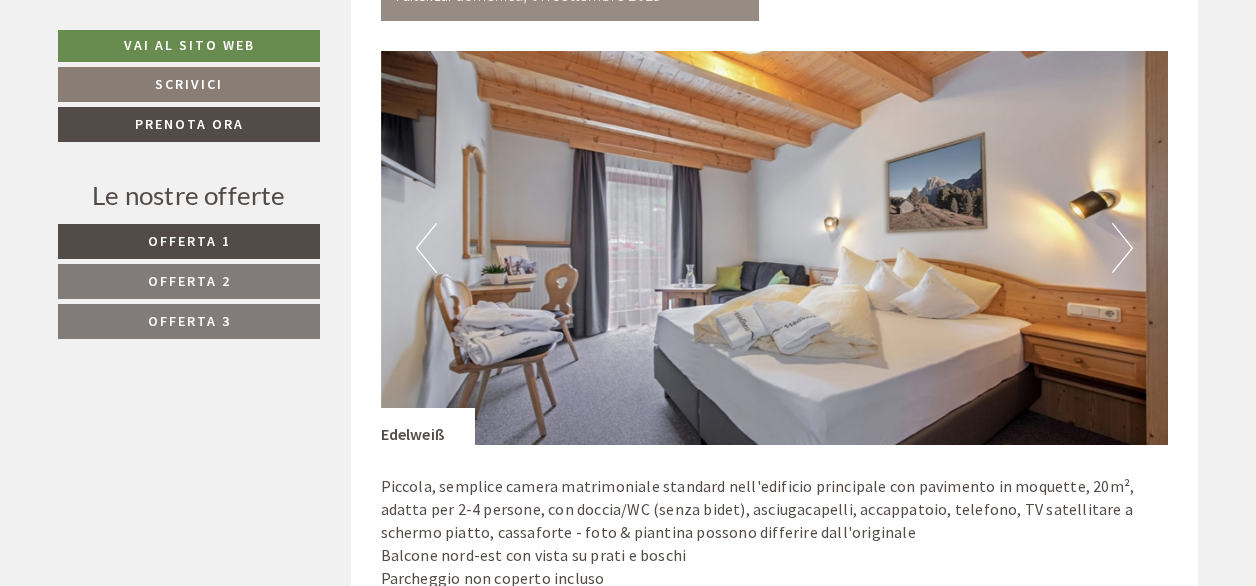 scroll, scrollTop: 2500, scrollLeft: 0, axis: vertical 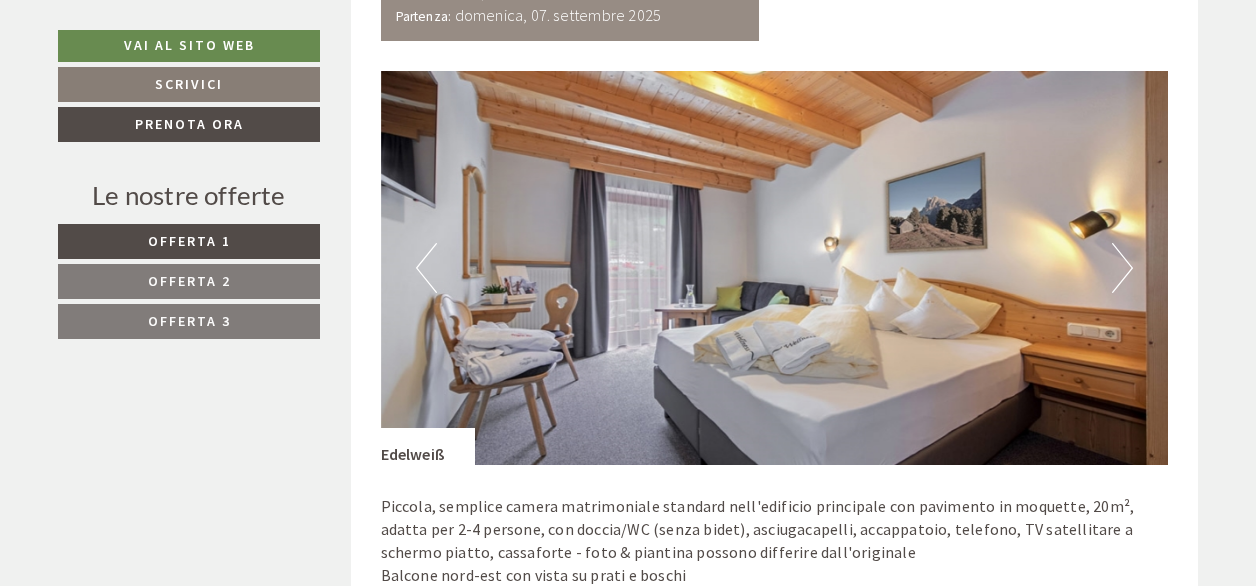 click on "Next" at bounding box center (1122, 268) 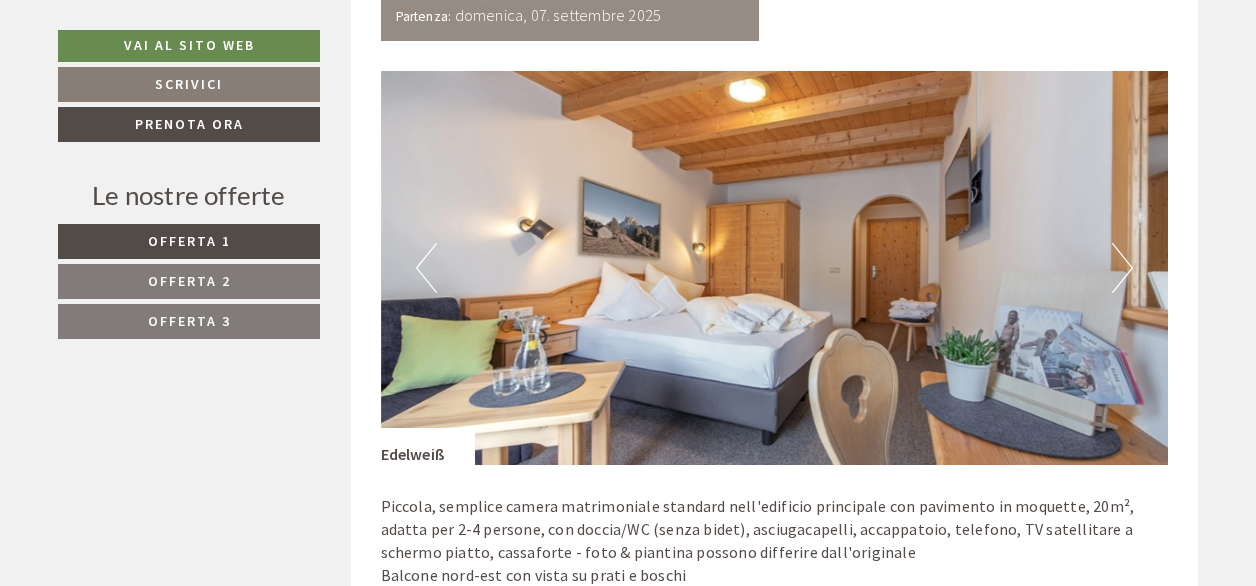 click on "Next" at bounding box center (1122, 268) 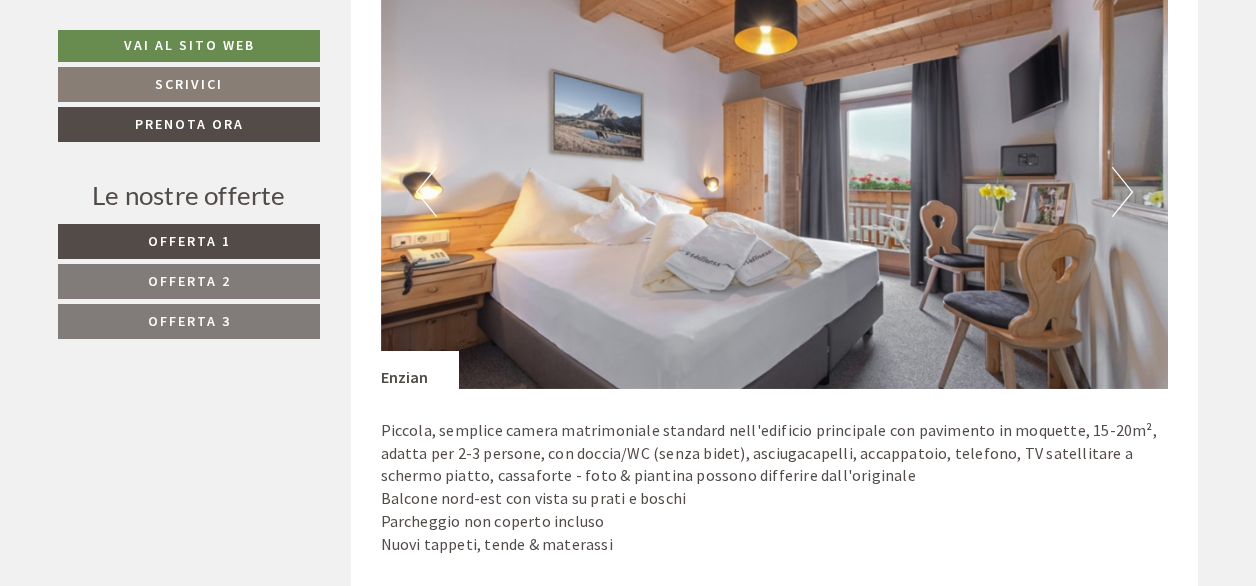 scroll, scrollTop: 1200, scrollLeft: 0, axis: vertical 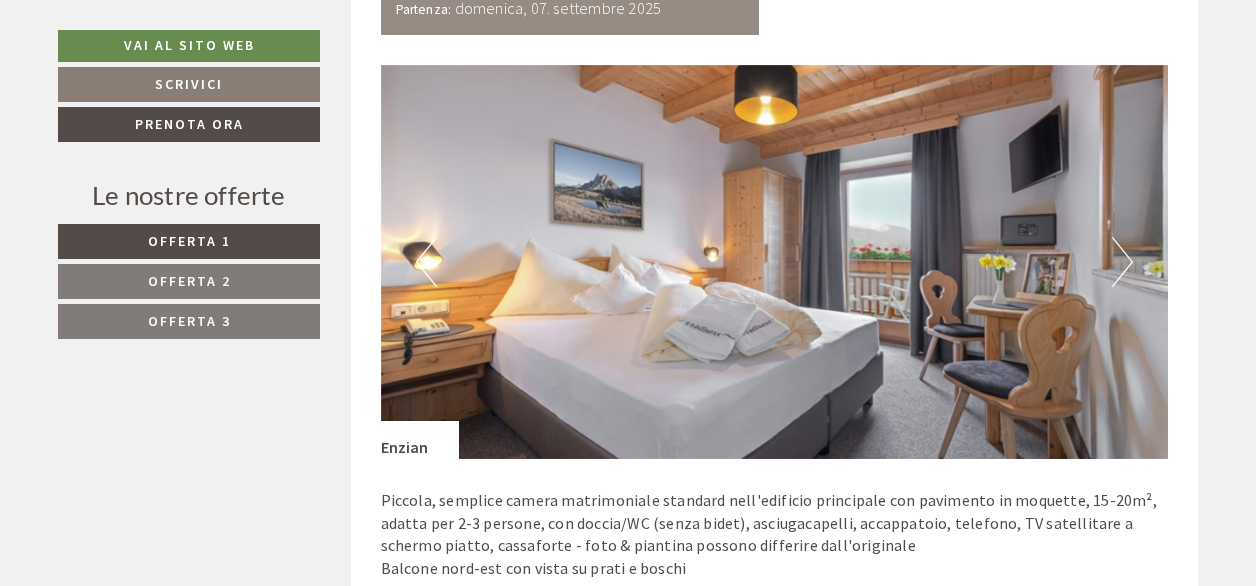 click on "Next" at bounding box center (1122, 262) 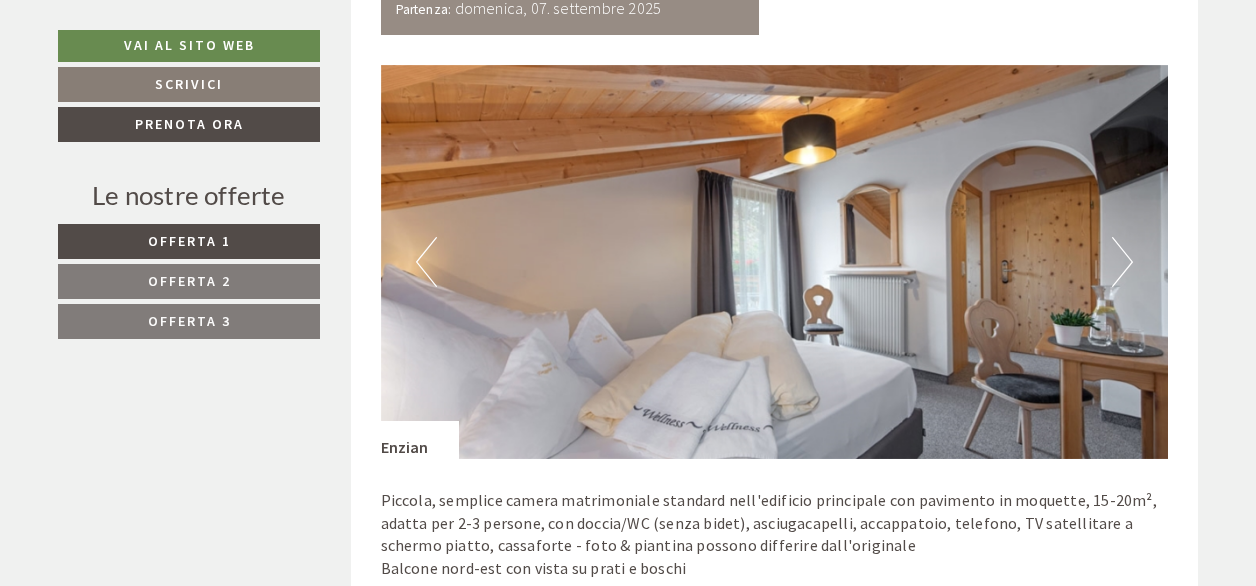 click on "Next" at bounding box center (1122, 262) 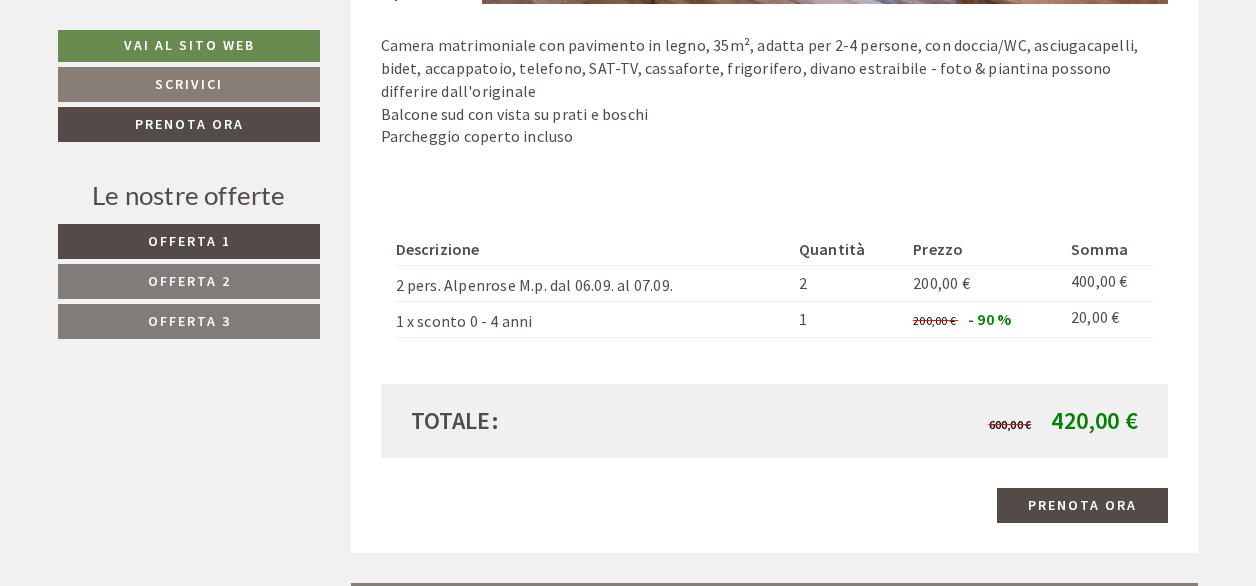 scroll, scrollTop: 4300, scrollLeft: 0, axis: vertical 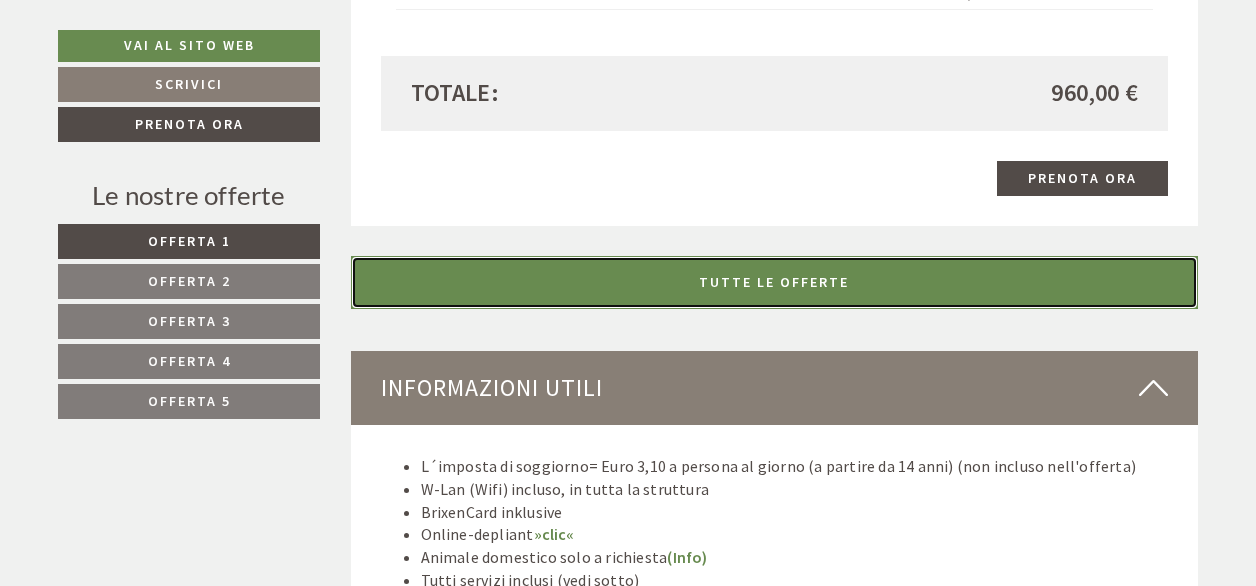 click on "TUTTE LE OFFERTE" at bounding box center [775, 282] 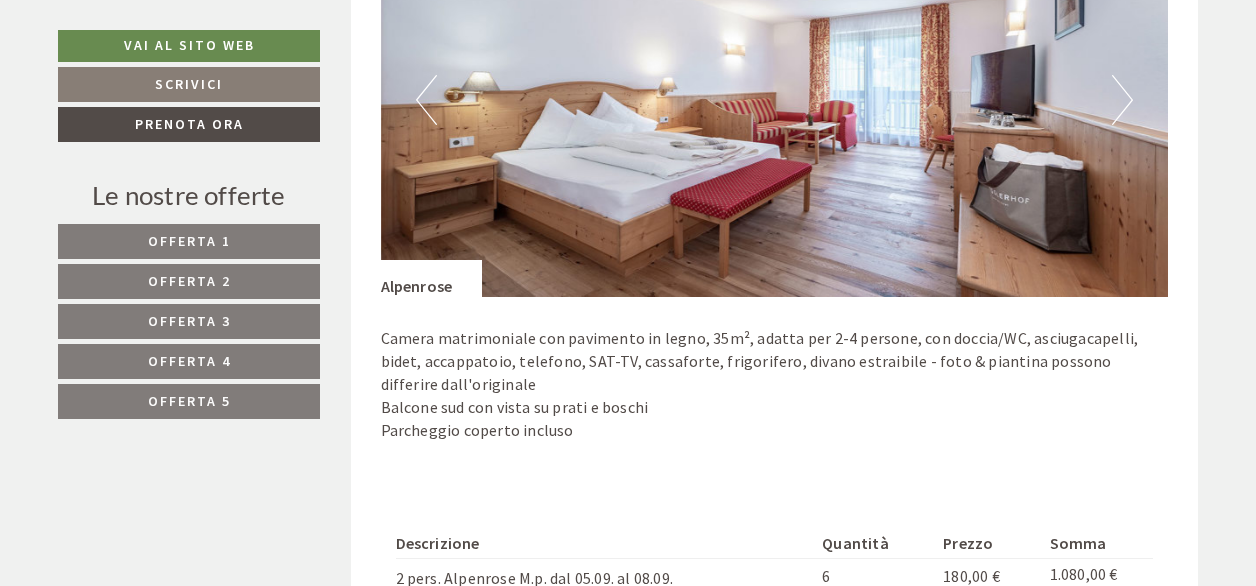 scroll, scrollTop: 5136, scrollLeft: 0, axis: vertical 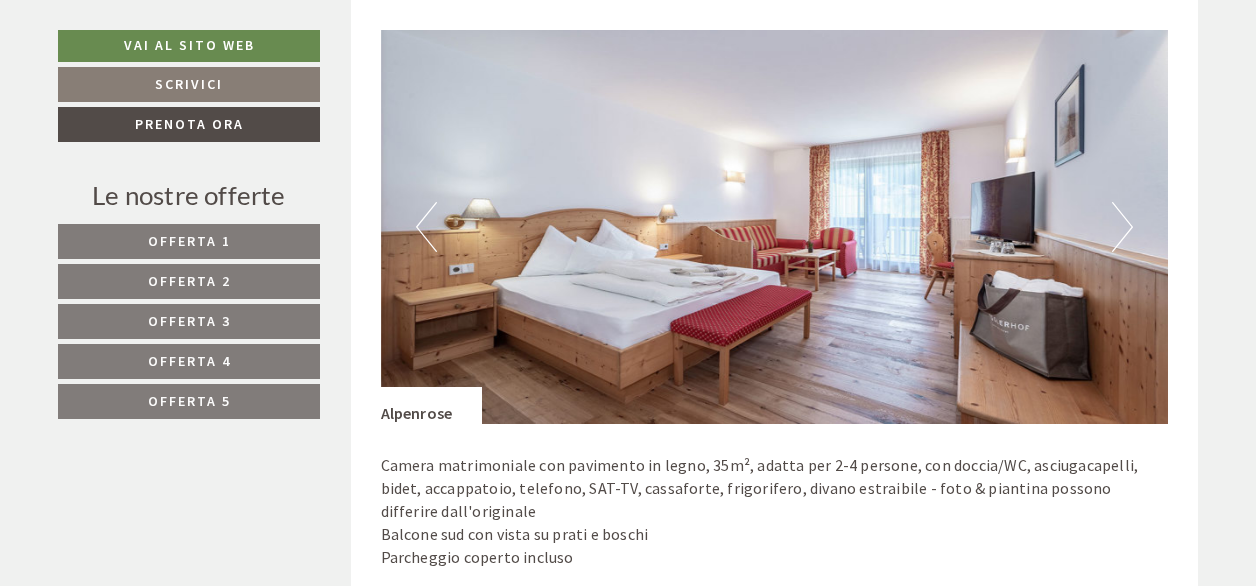 click on "Next" at bounding box center (1122, 227) 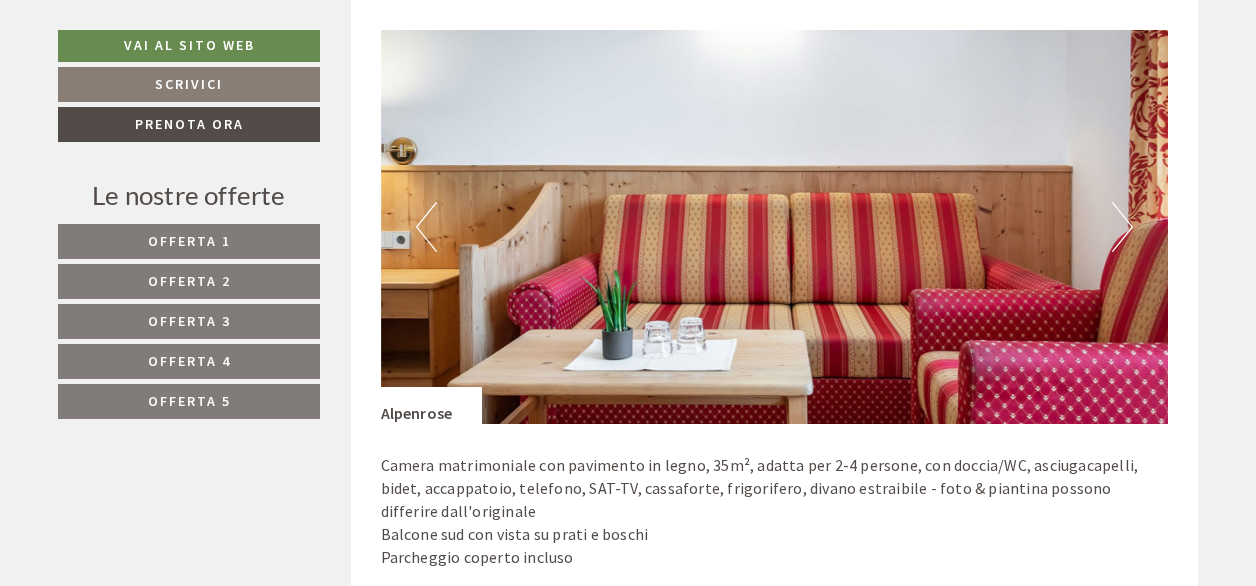 click on "Next" at bounding box center [1122, 227] 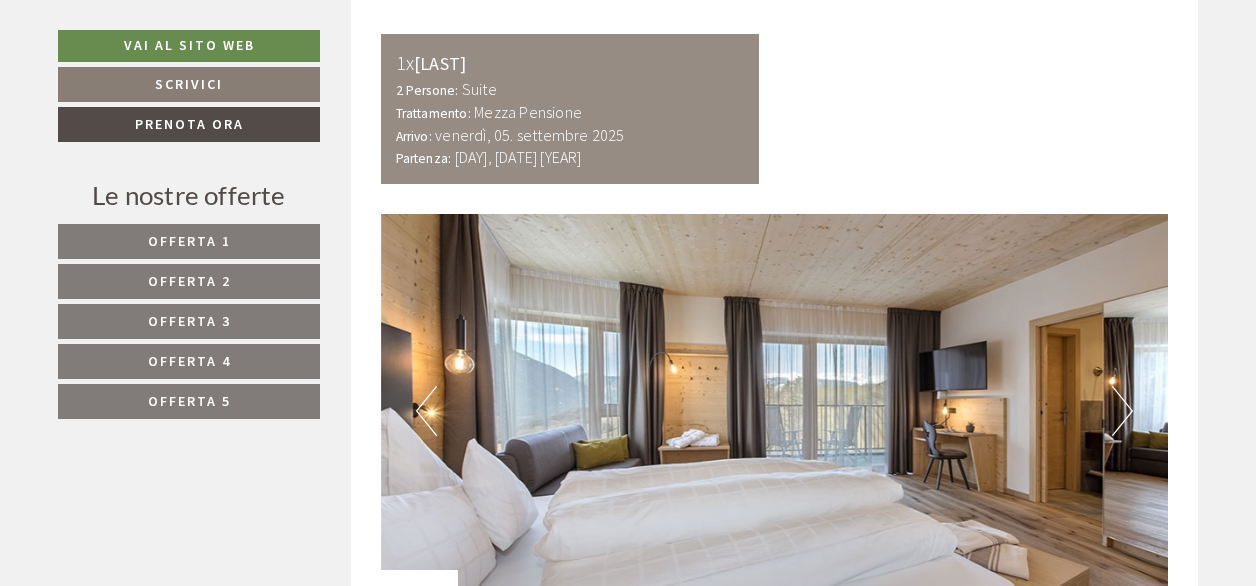 scroll, scrollTop: 6436, scrollLeft: 0, axis: vertical 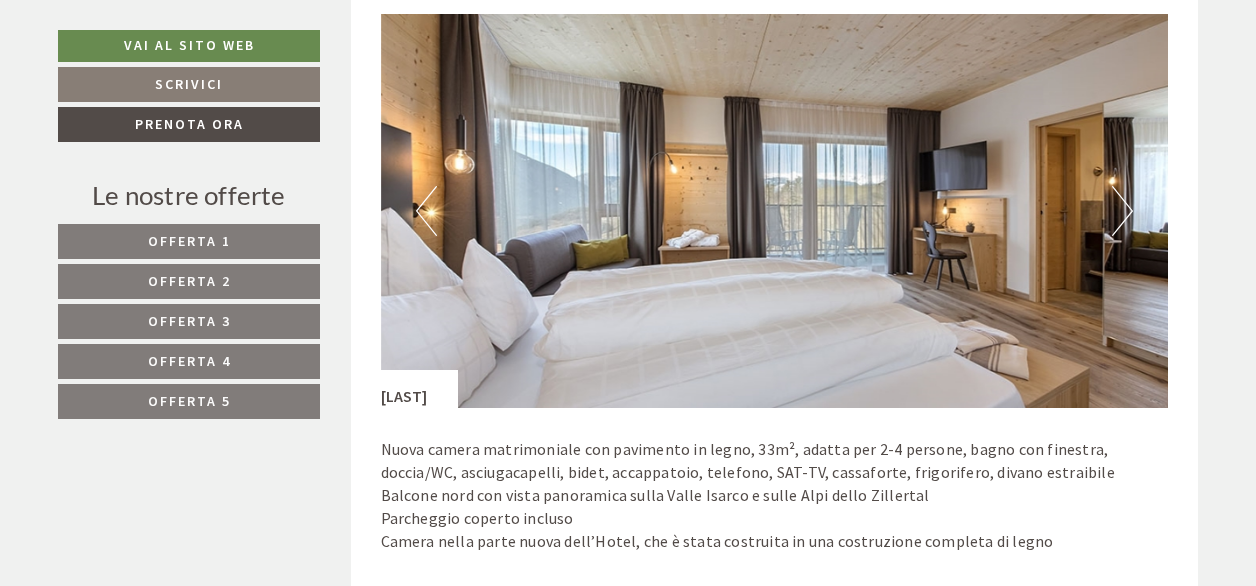 click on "Next" at bounding box center (1122, 211) 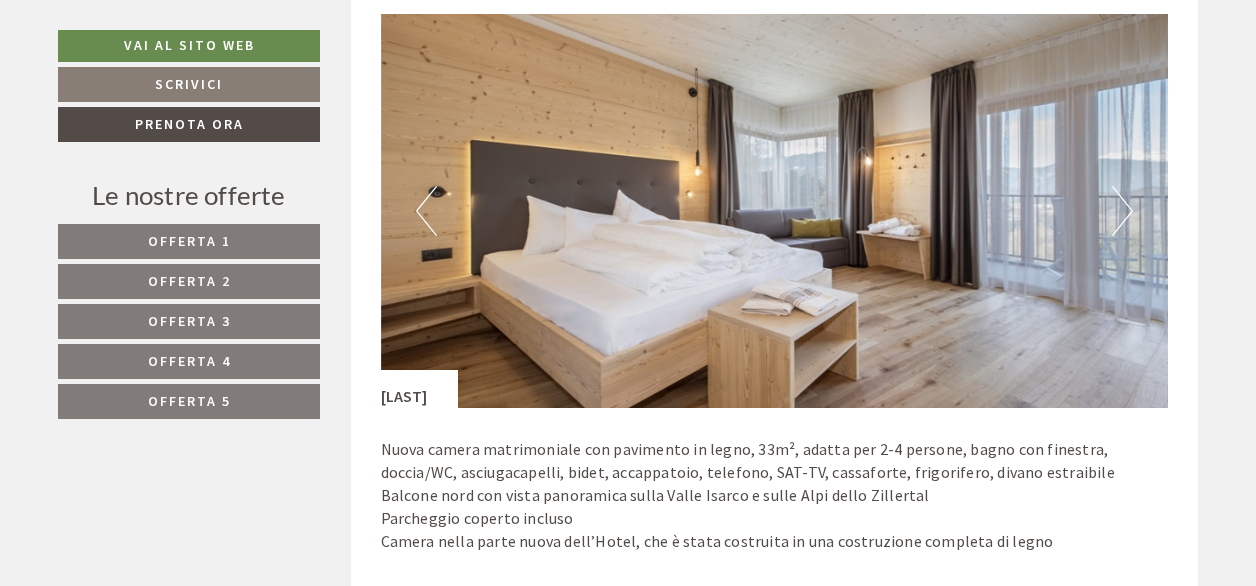 click on "Next" at bounding box center [1122, 211] 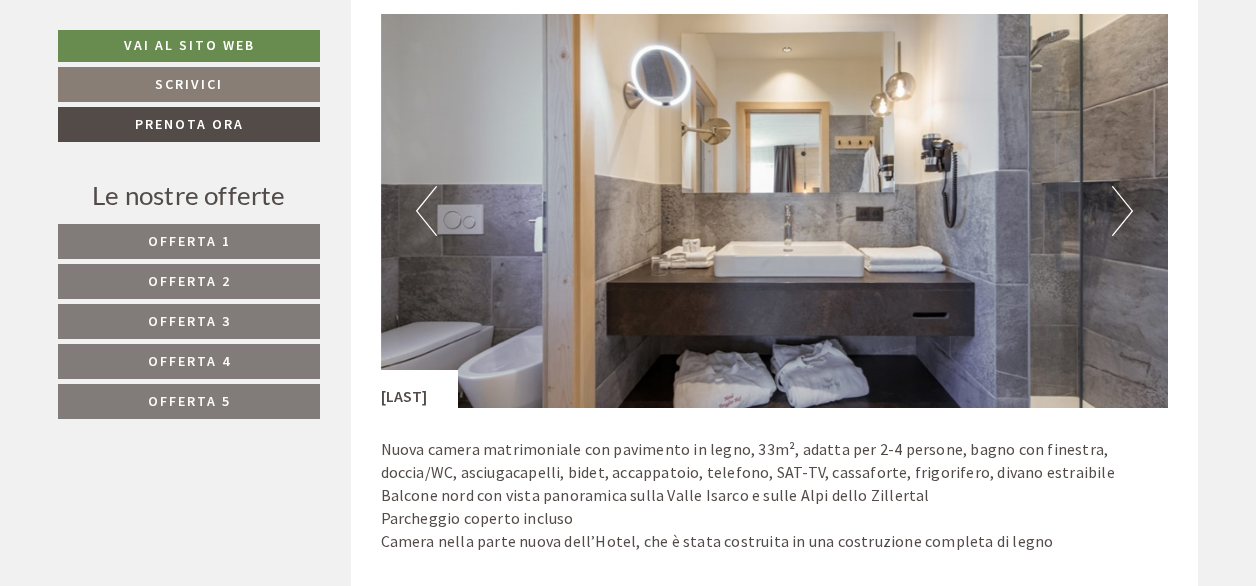 click on "Next" at bounding box center [1122, 211] 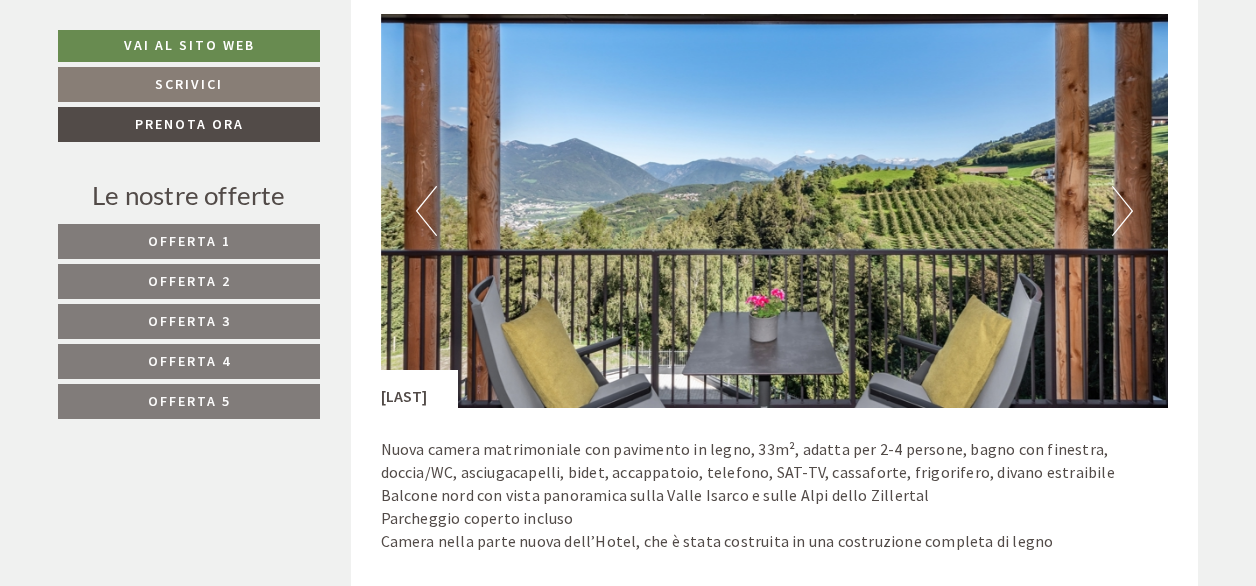 click on "Next" at bounding box center [1122, 211] 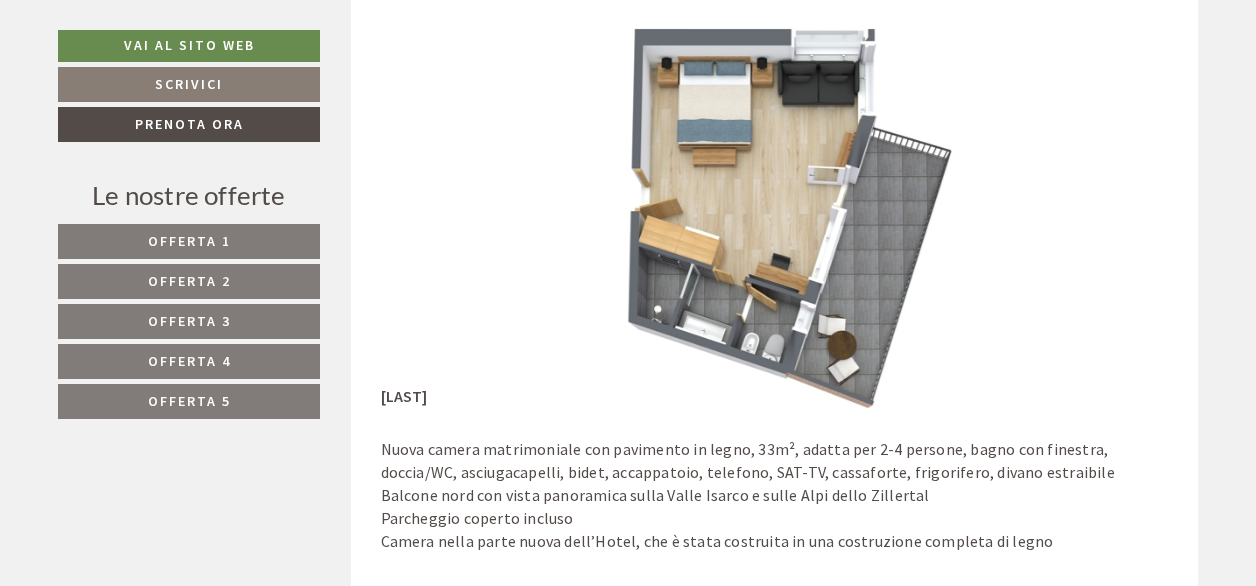 click on "Next" at bounding box center (1122, 211) 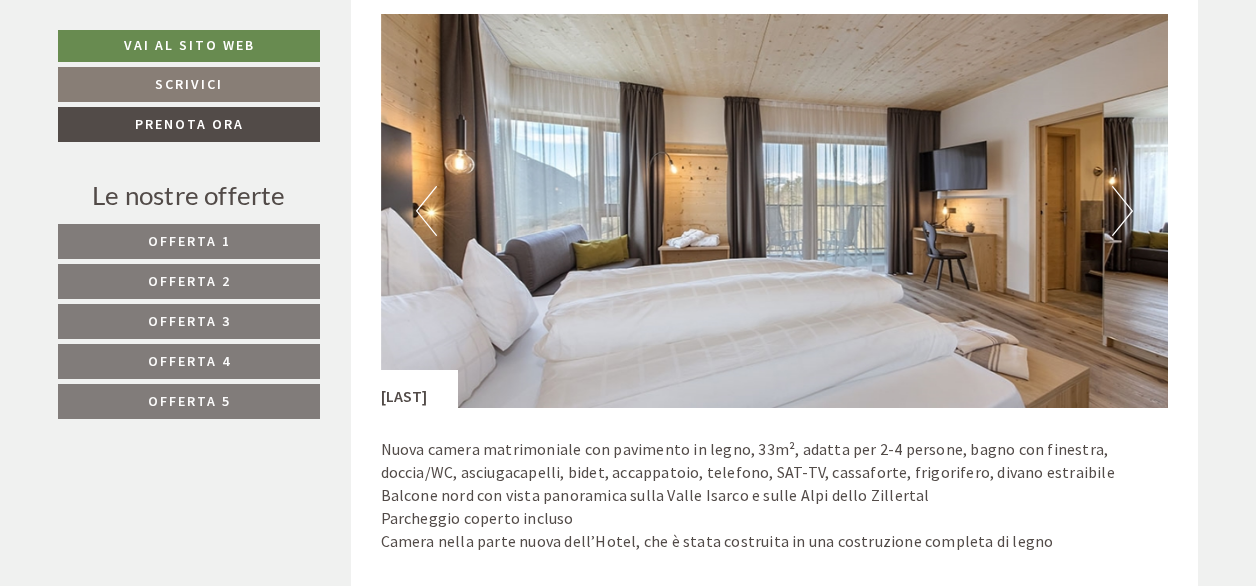 click at bounding box center [775, 211] 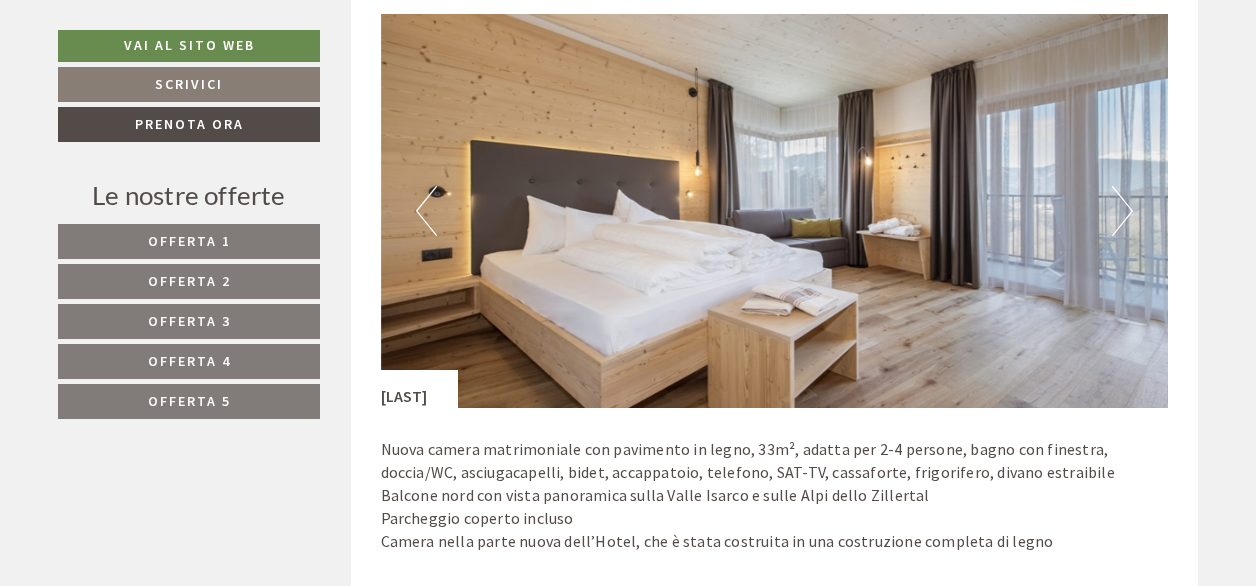 click on "Next" at bounding box center [1122, 211] 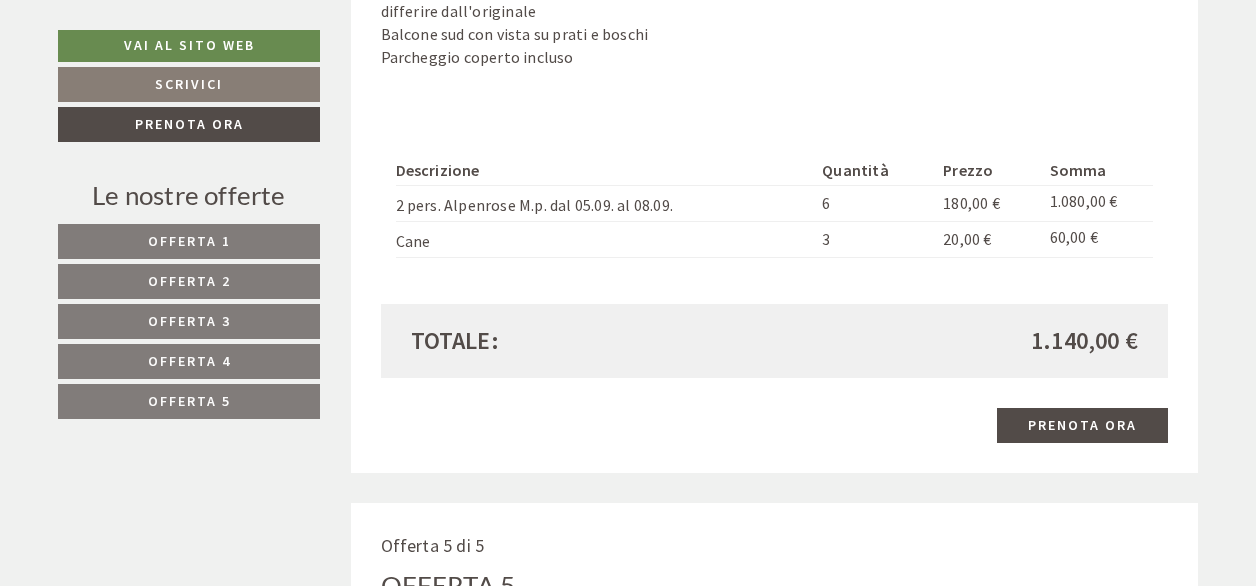 scroll, scrollTop: 5536, scrollLeft: 0, axis: vertical 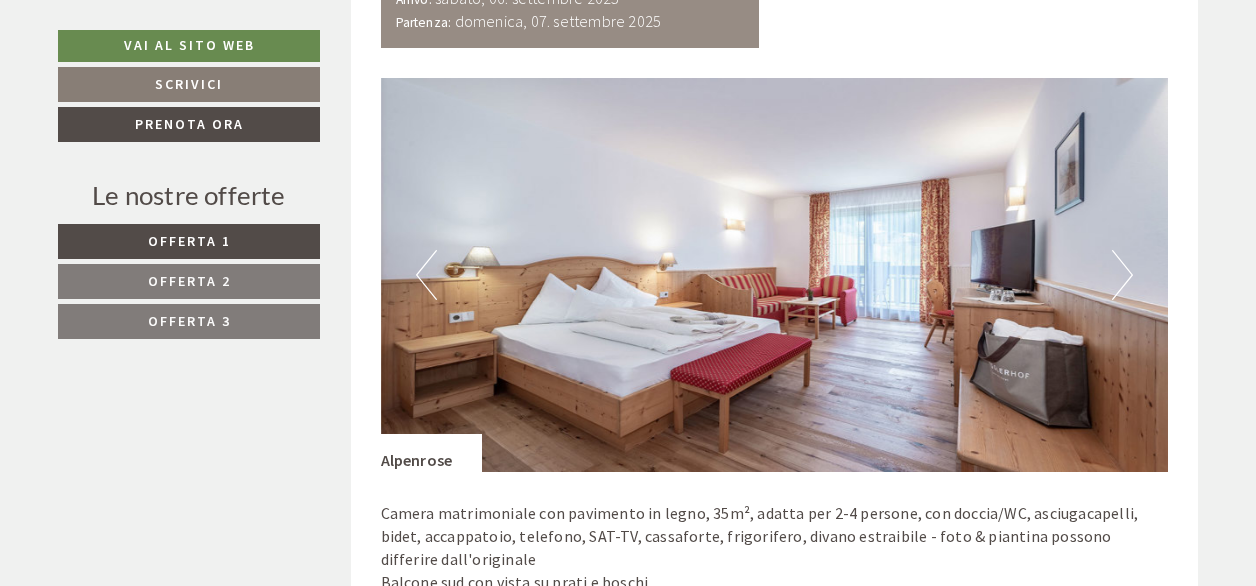 click on "Next" at bounding box center (1122, 275) 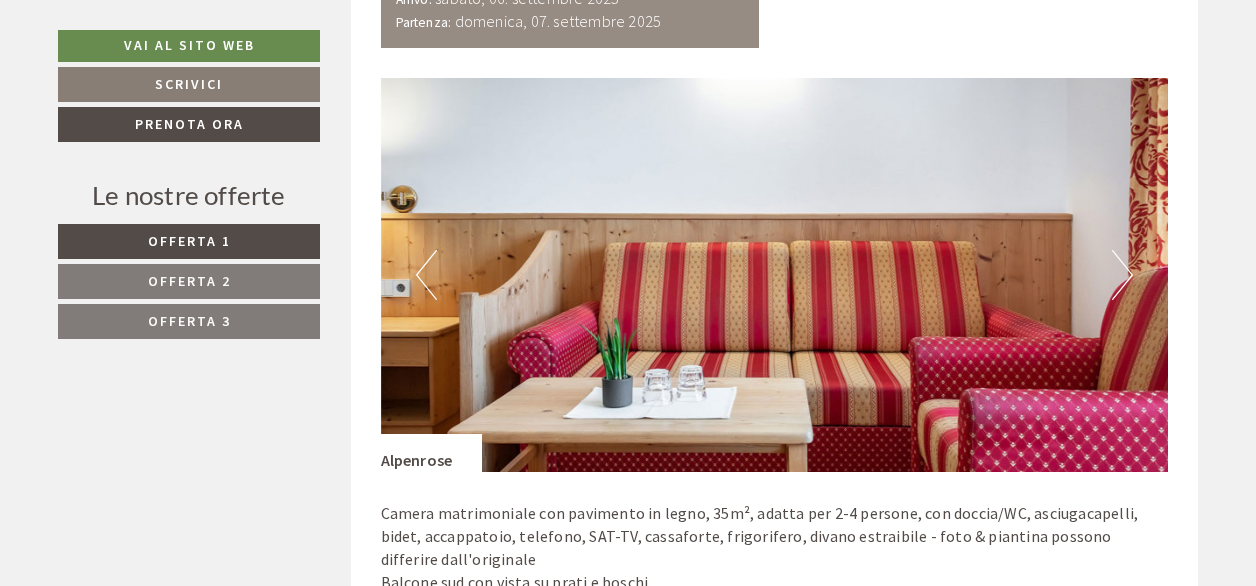 click on "Next" at bounding box center (1122, 275) 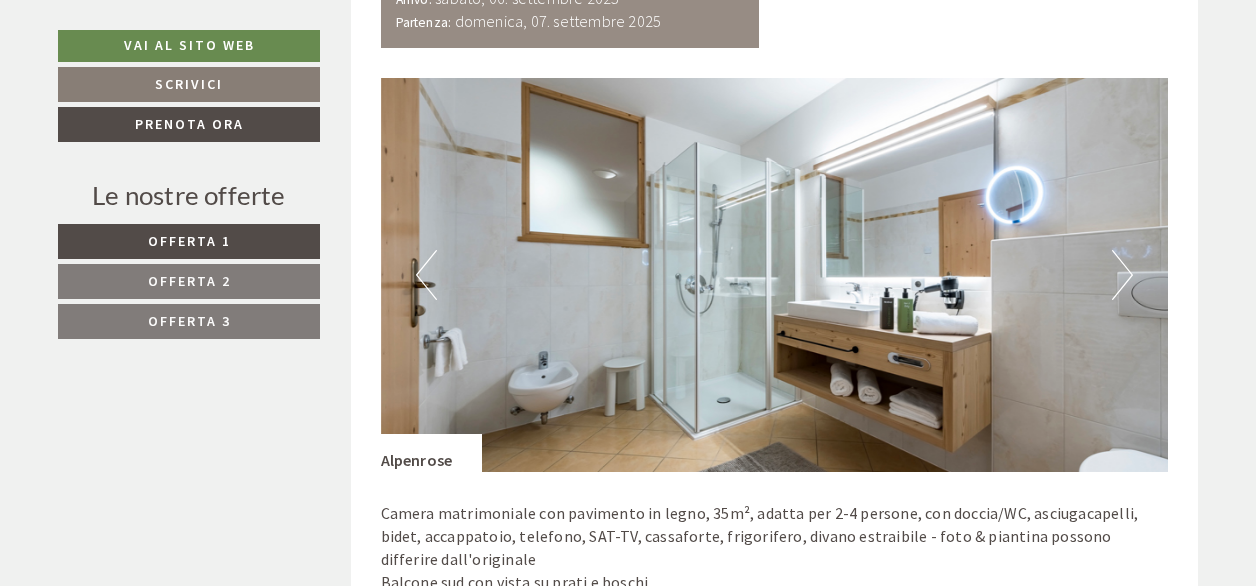 click on "Next" at bounding box center (1122, 275) 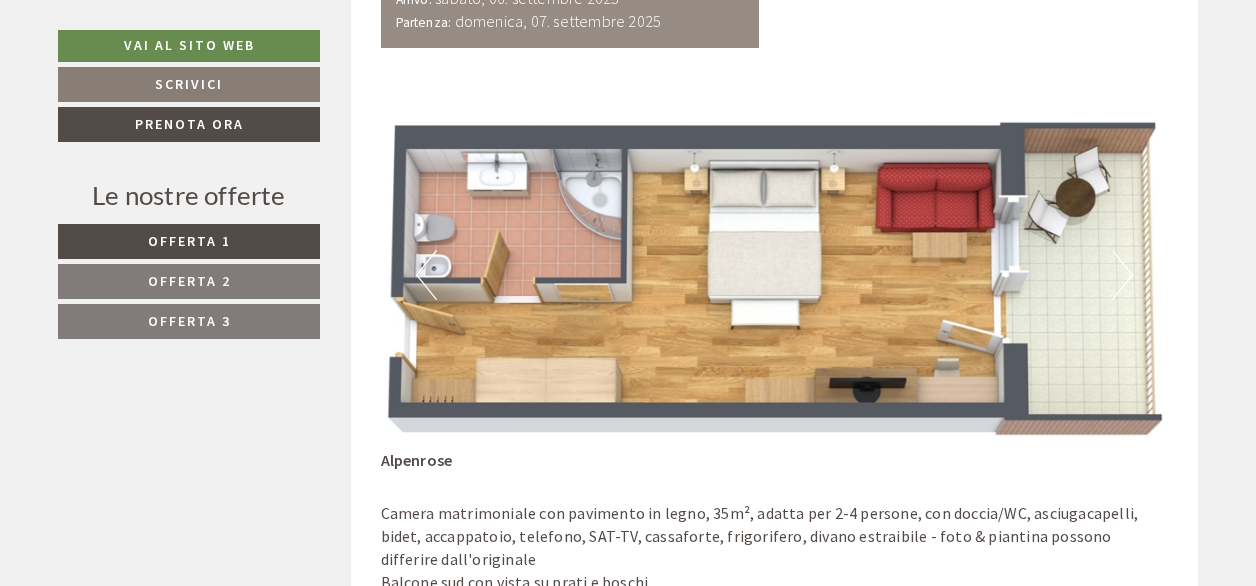 click on "Next" at bounding box center [1122, 275] 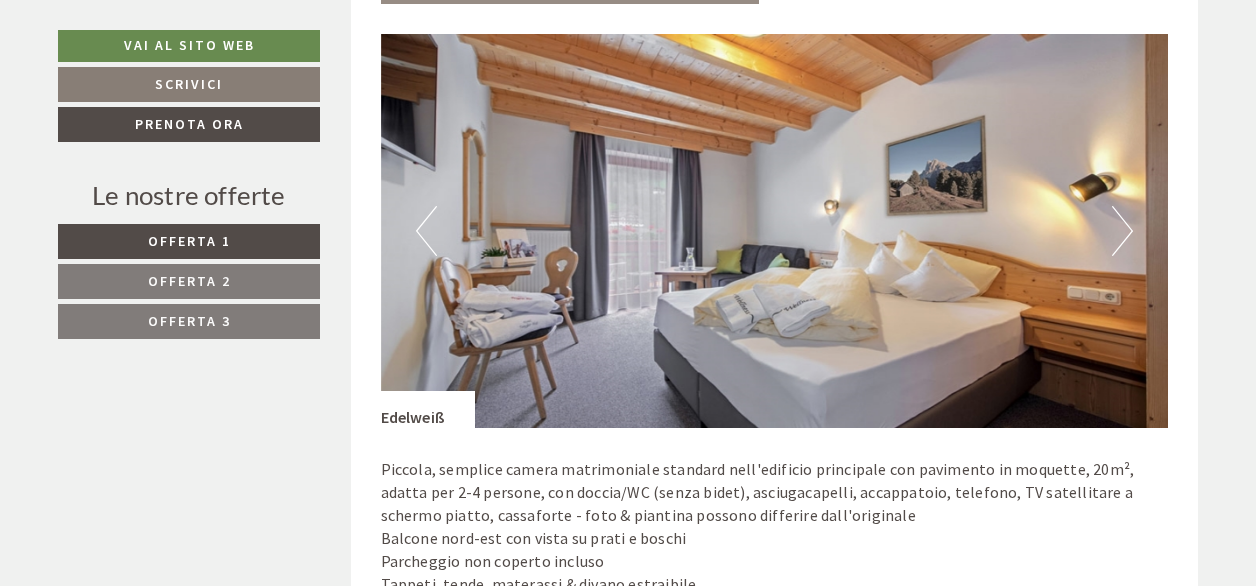 scroll, scrollTop: 2400, scrollLeft: 0, axis: vertical 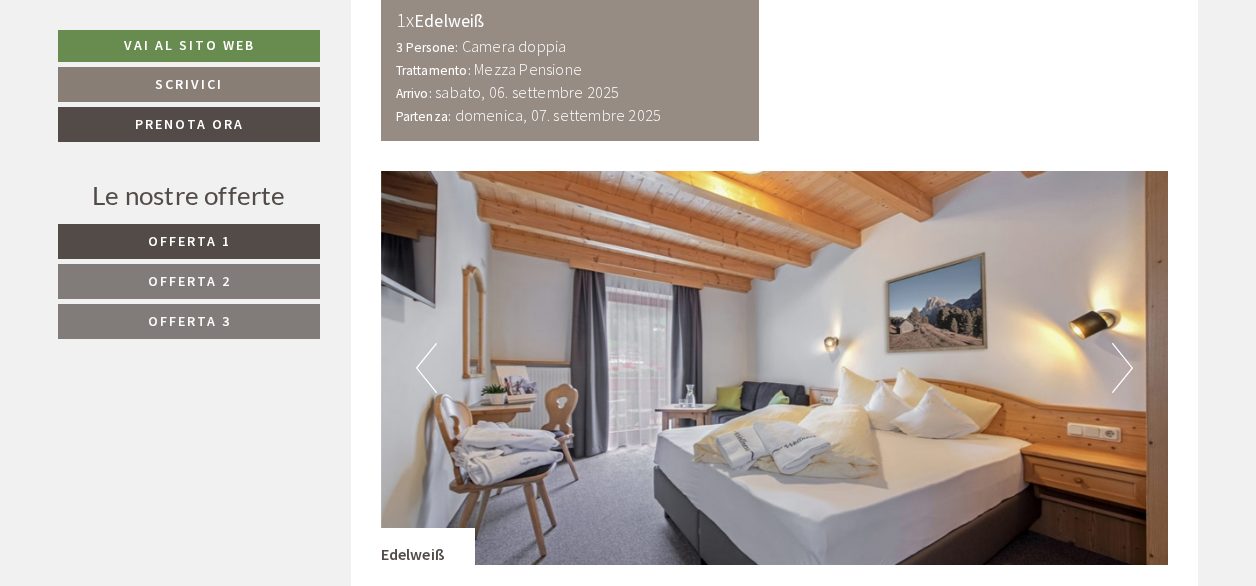 click on "Next" at bounding box center (1122, 368) 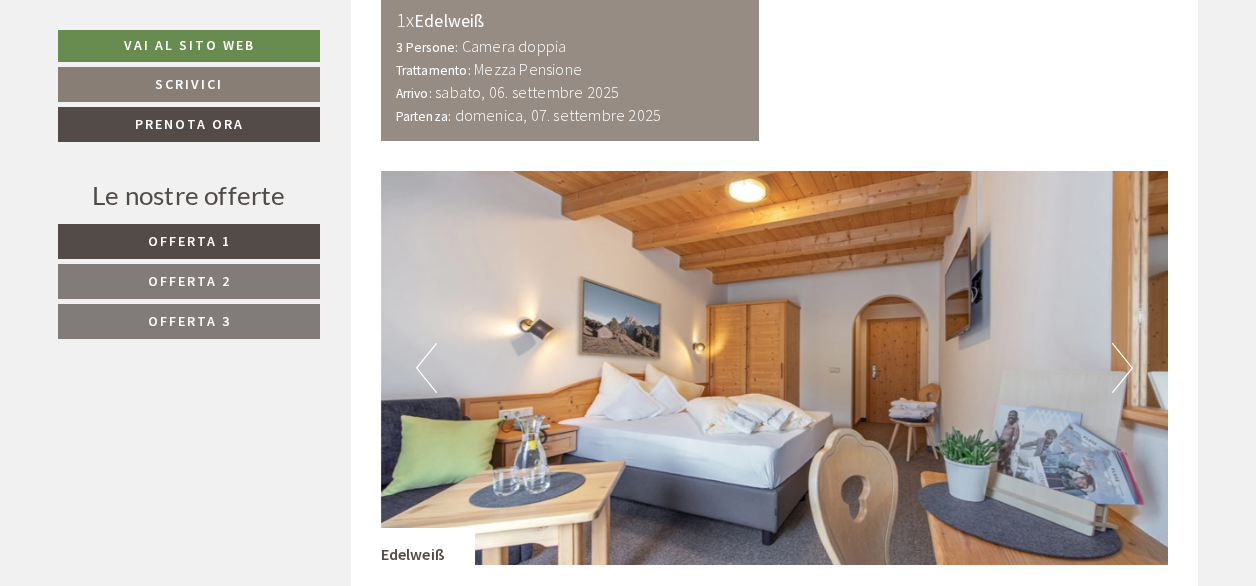 click on "Next" at bounding box center (1122, 368) 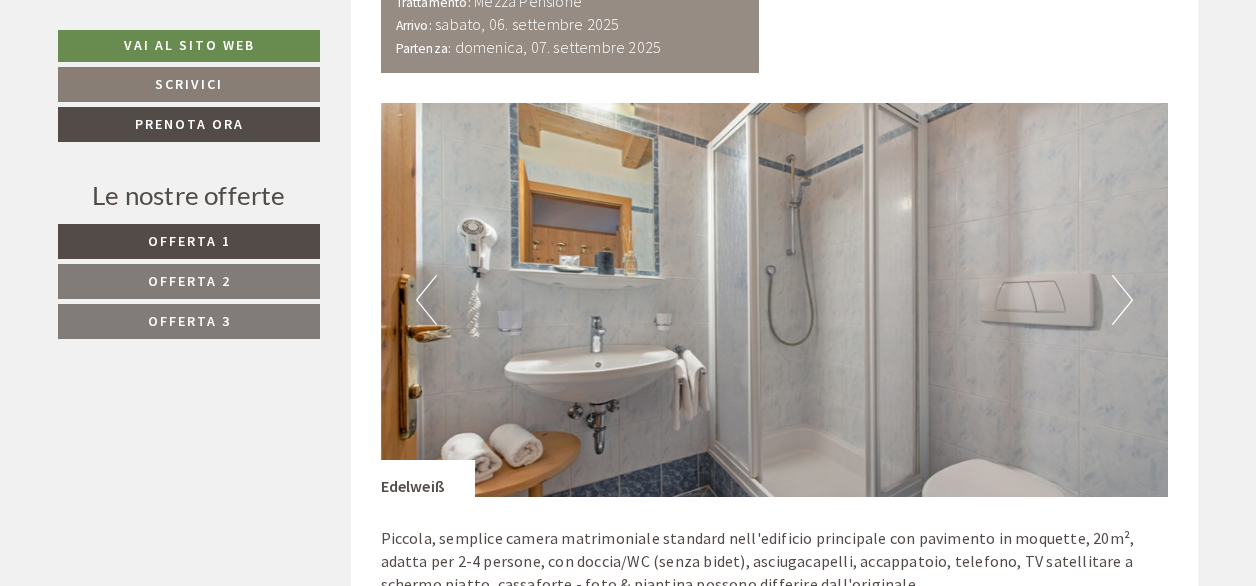 scroll, scrollTop: 2500, scrollLeft: 0, axis: vertical 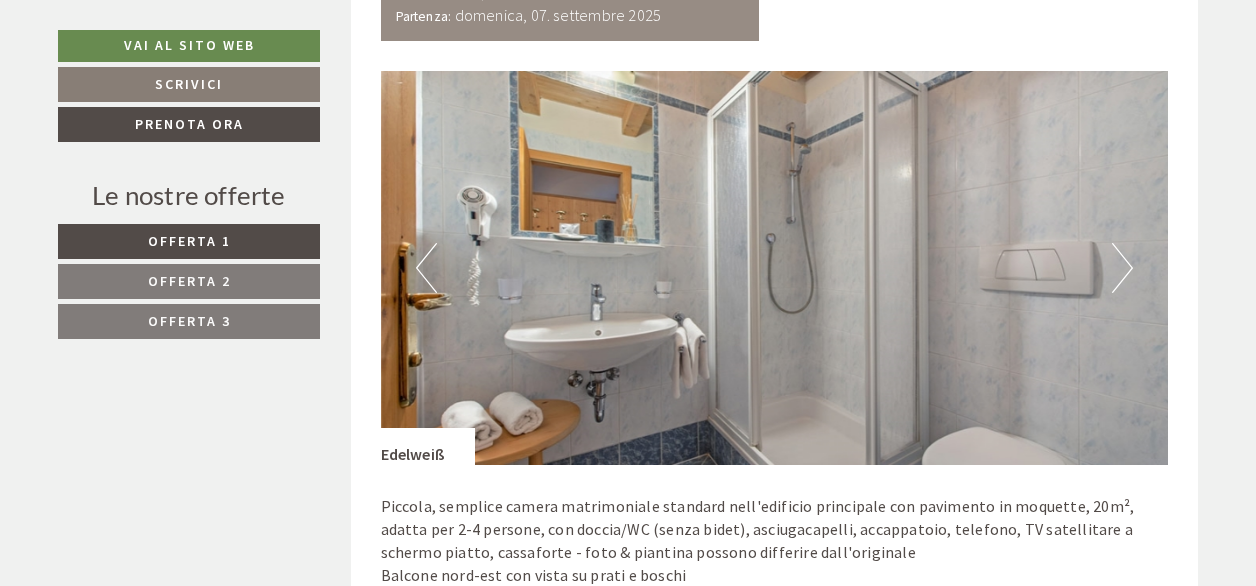 click on "Next" at bounding box center [1122, 268] 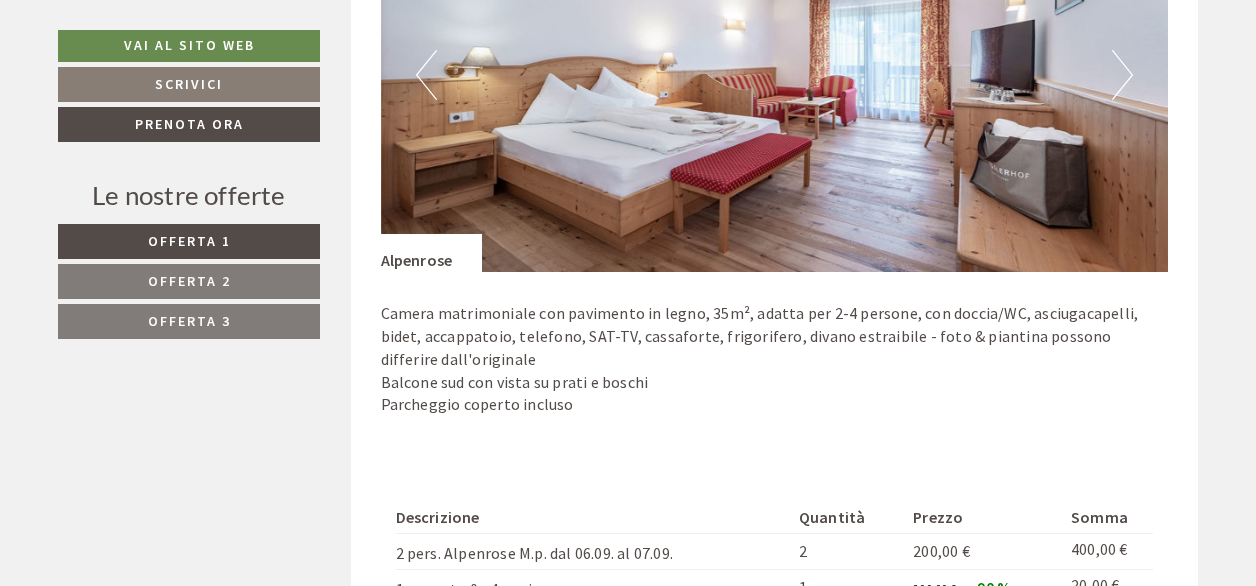 scroll, scrollTop: 3800, scrollLeft: 0, axis: vertical 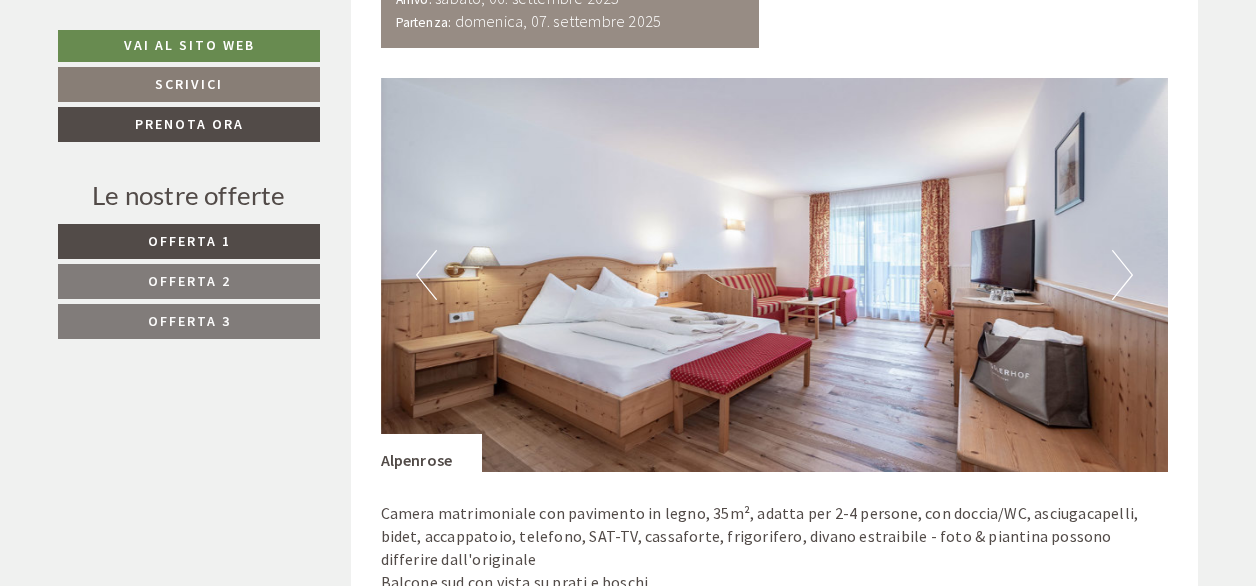 click on "Next" at bounding box center (1122, 275) 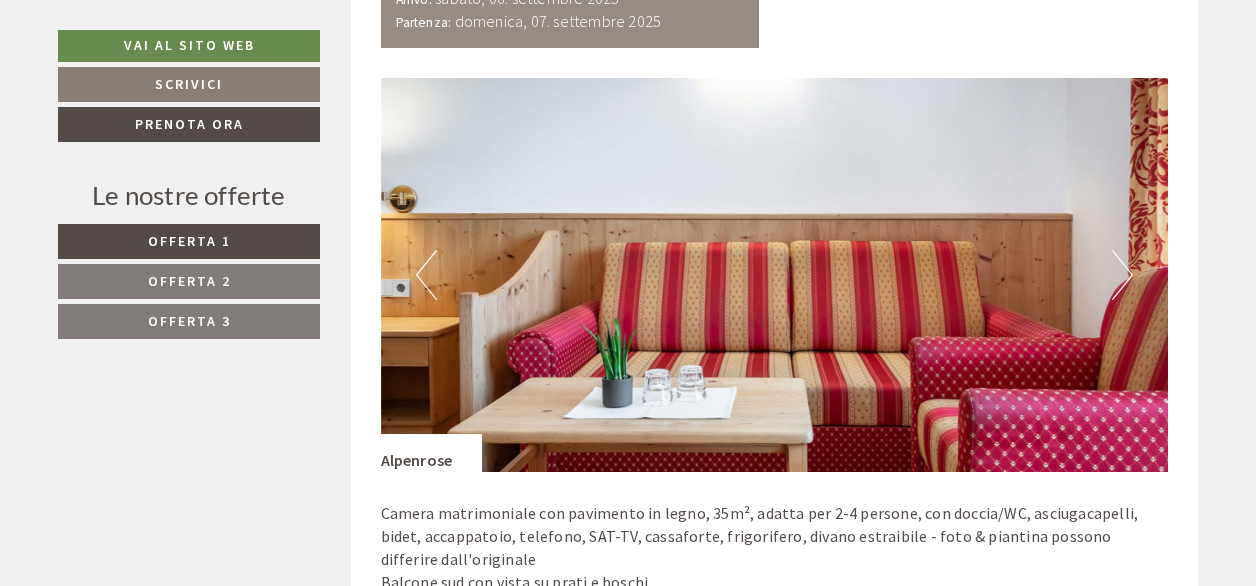 click on "Next" at bounding box center [1122, 275] 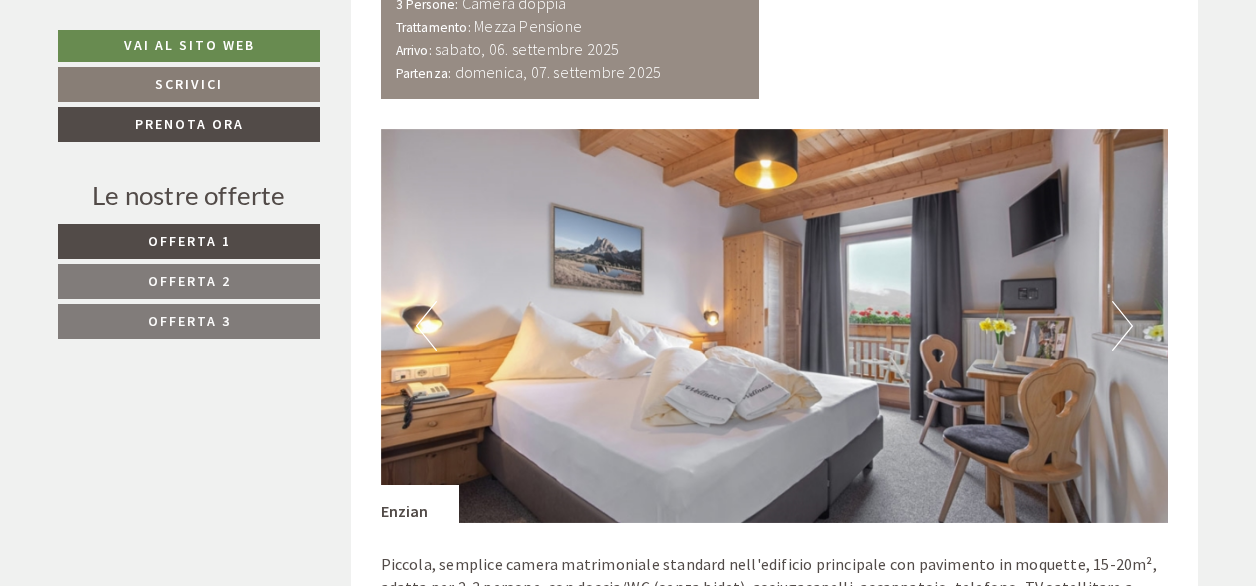 scroll, scrollTop: 1200, scrollLeft: 0, axis: vertical 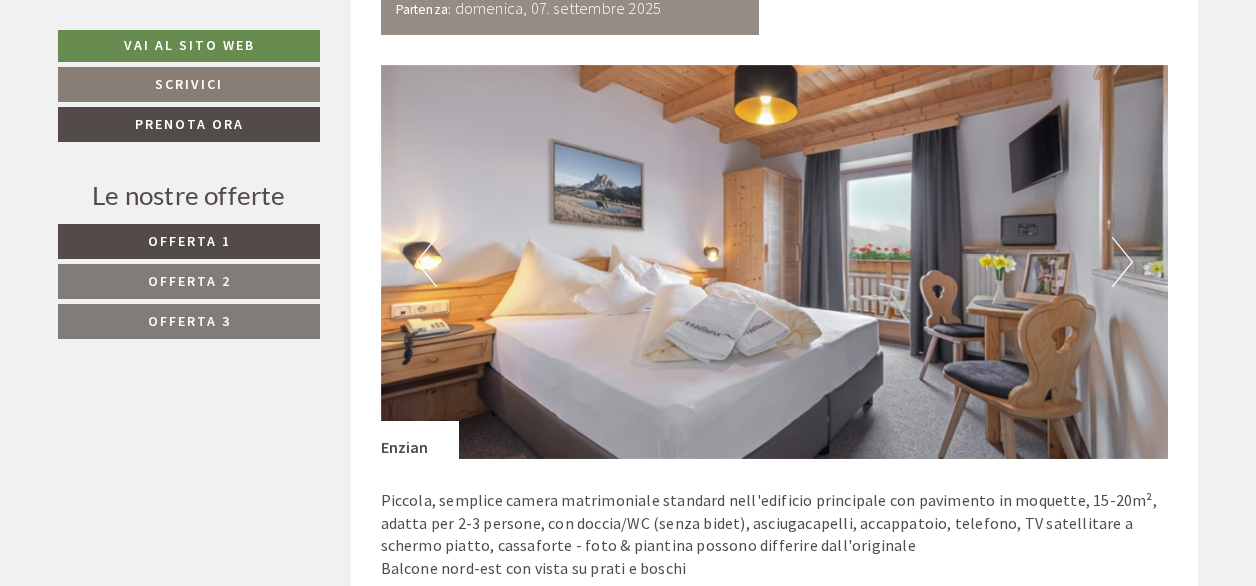 click on "Next" at bounding box center (1122, 262) 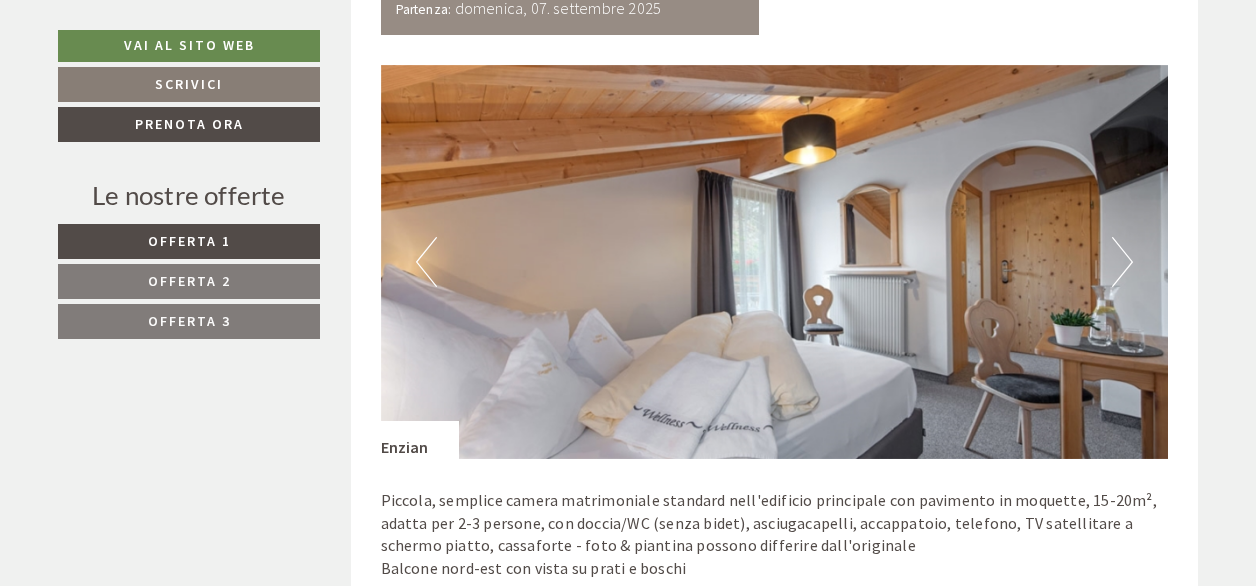 click on "Next" at bounding box center [1122, 262] 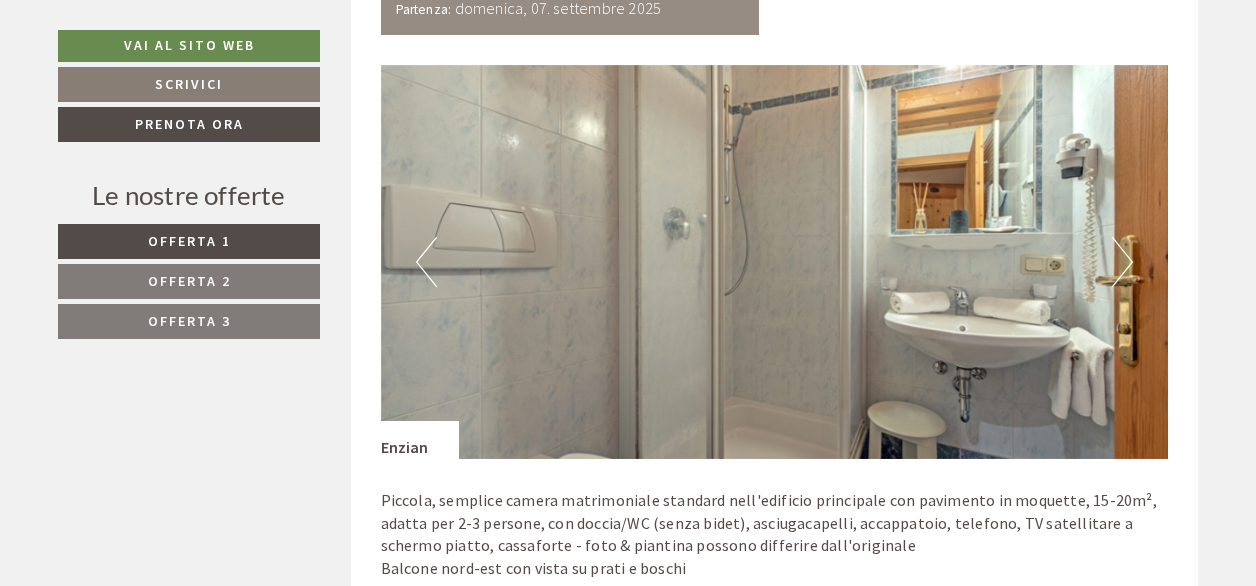 click on "Next" at bounding box center (1122, 262) 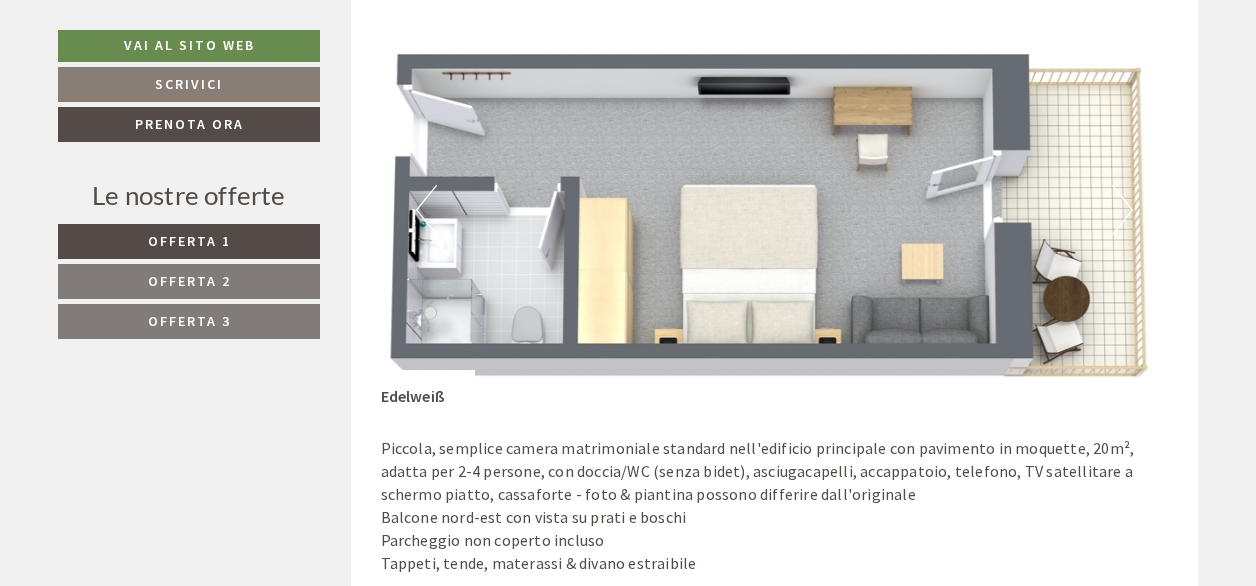 scroll, scrollTop: 2400, scrollLeft: 0, axis: vertical 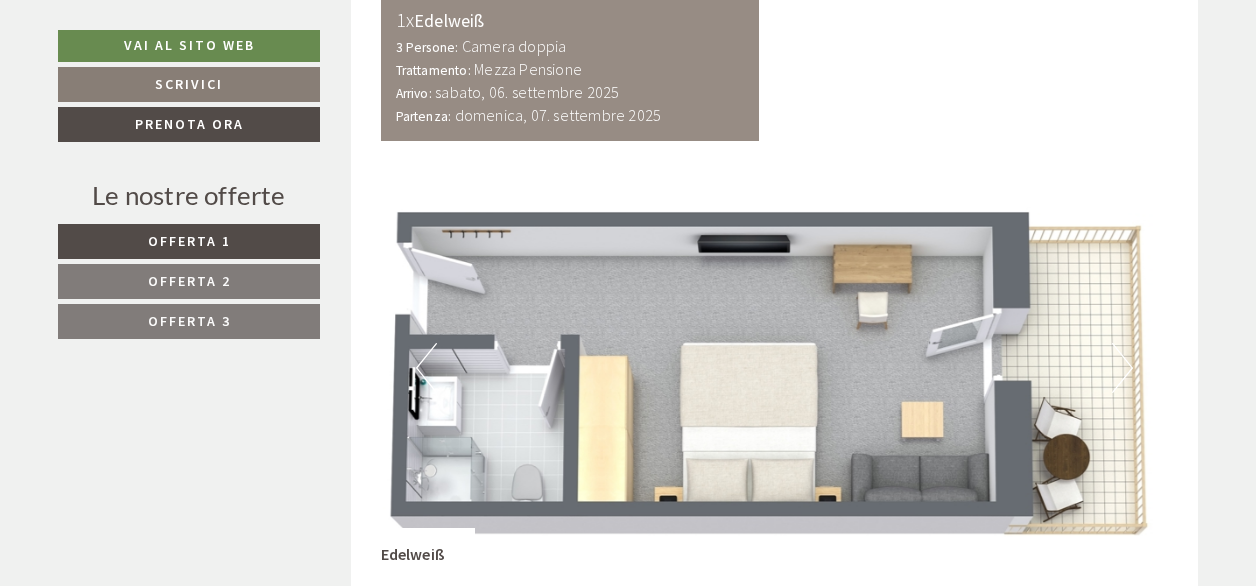 click on "Next" at bounding box center (1122, 368) 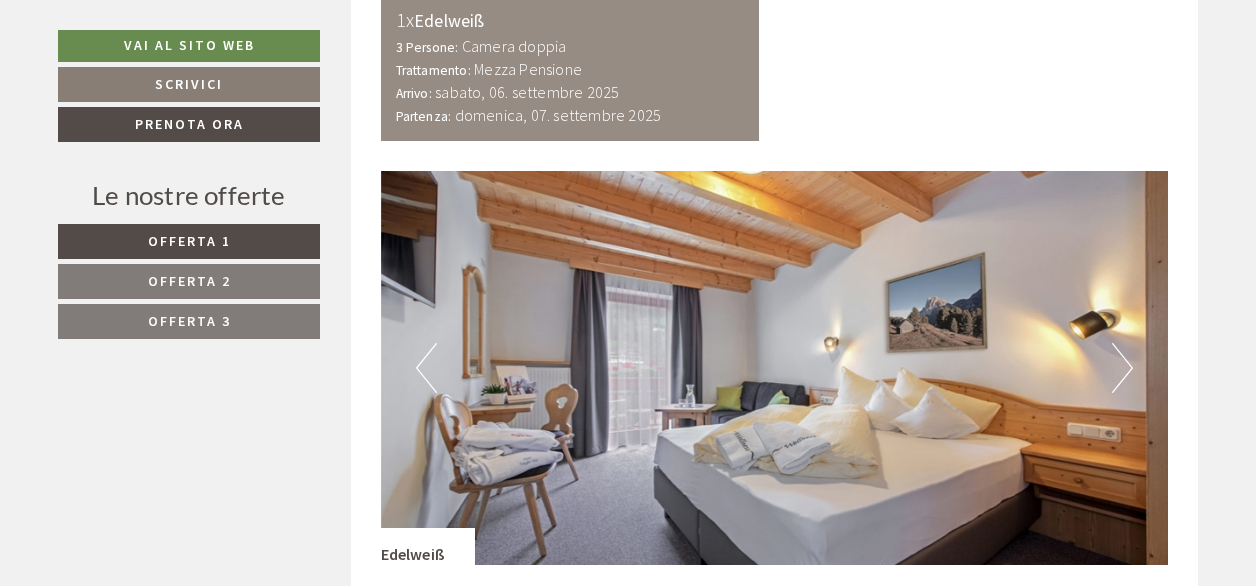click on "Next" at bounding box center (1122, 368) 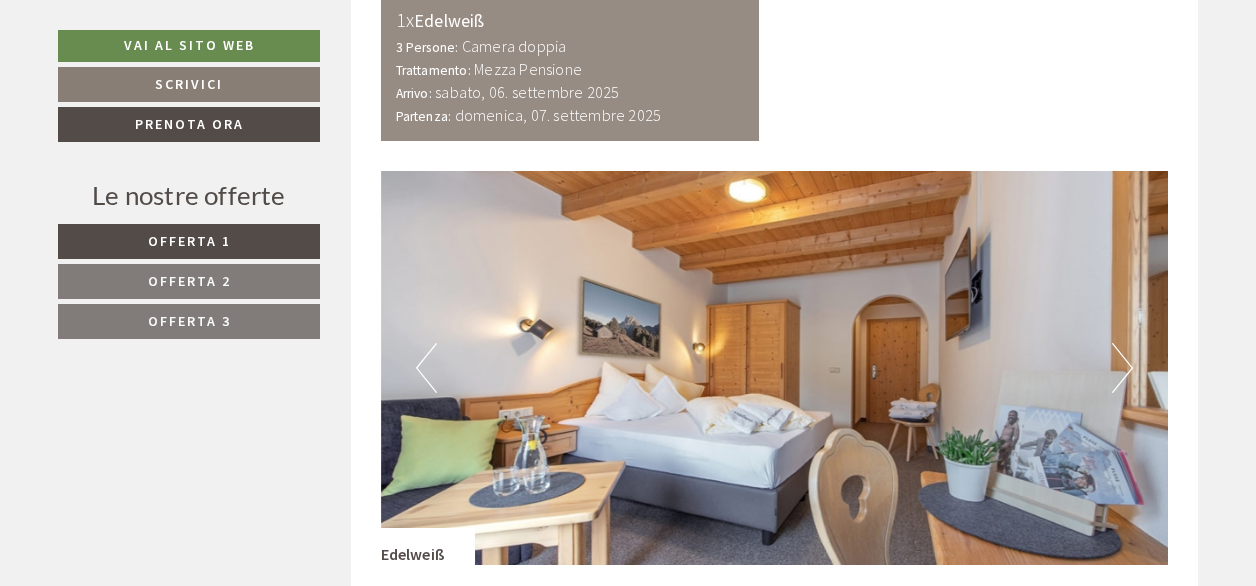 click on "Next" at bounding box center [1122, 368] 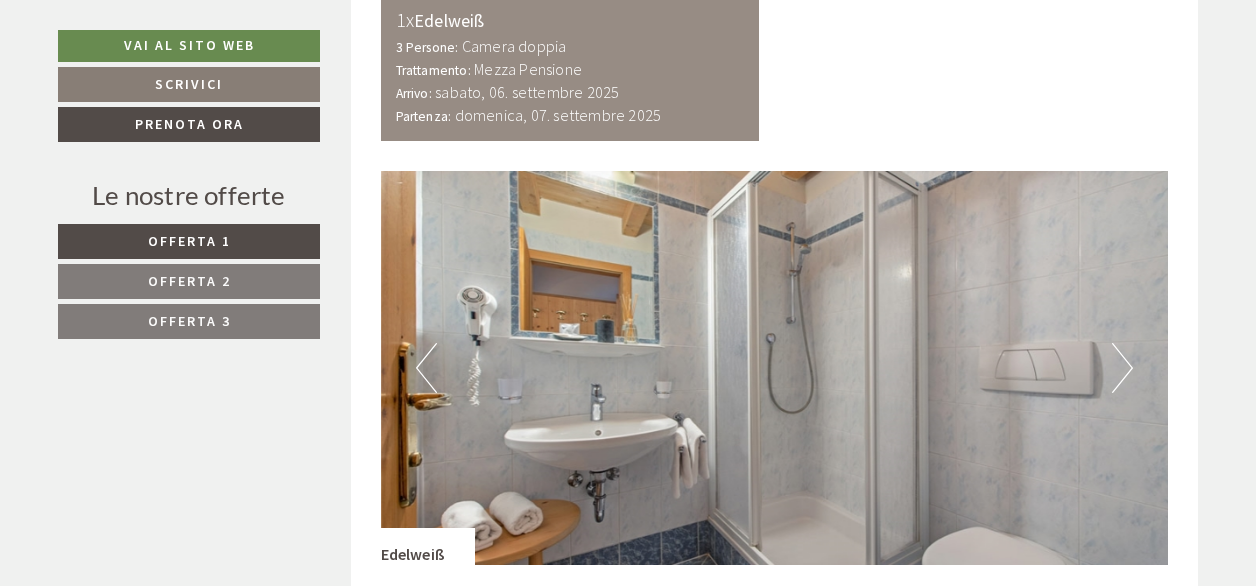 click on "Next" at bounding box center (1122, 368) 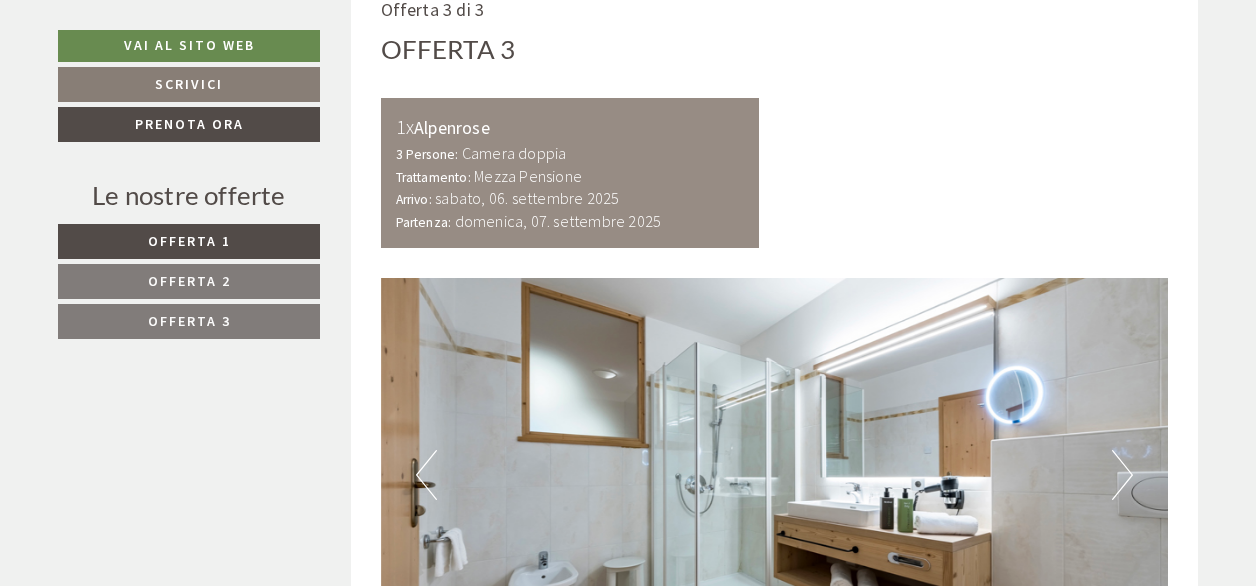 scroll, scrollTop: 3800, scrollLeft: 0, axis: vertical 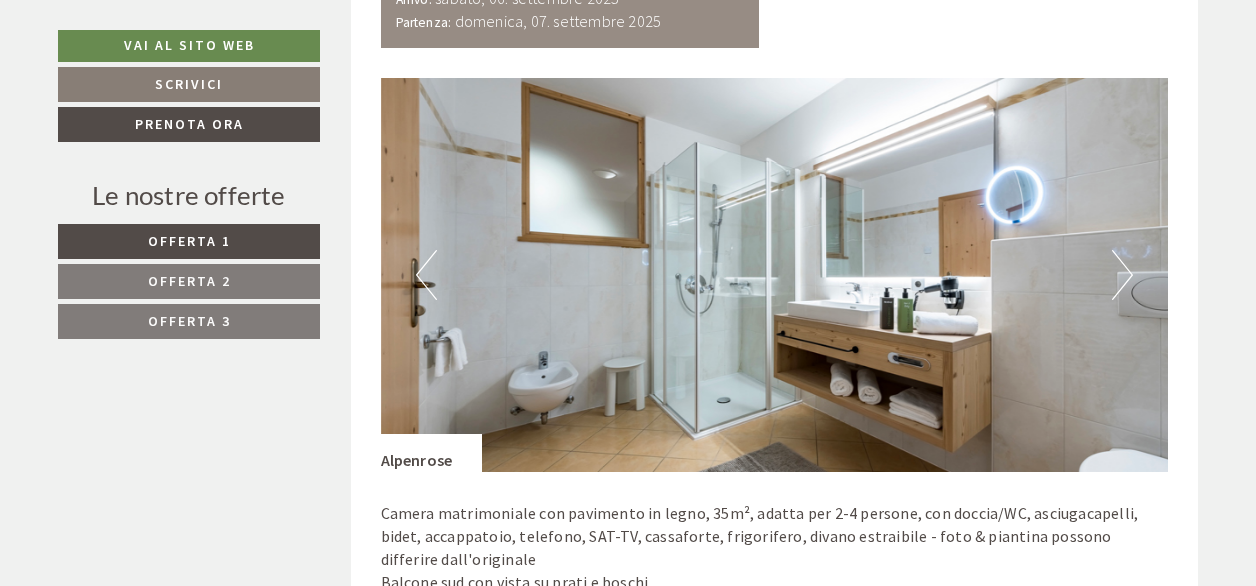 click on "Next" at bounding box center [1122, 275] 